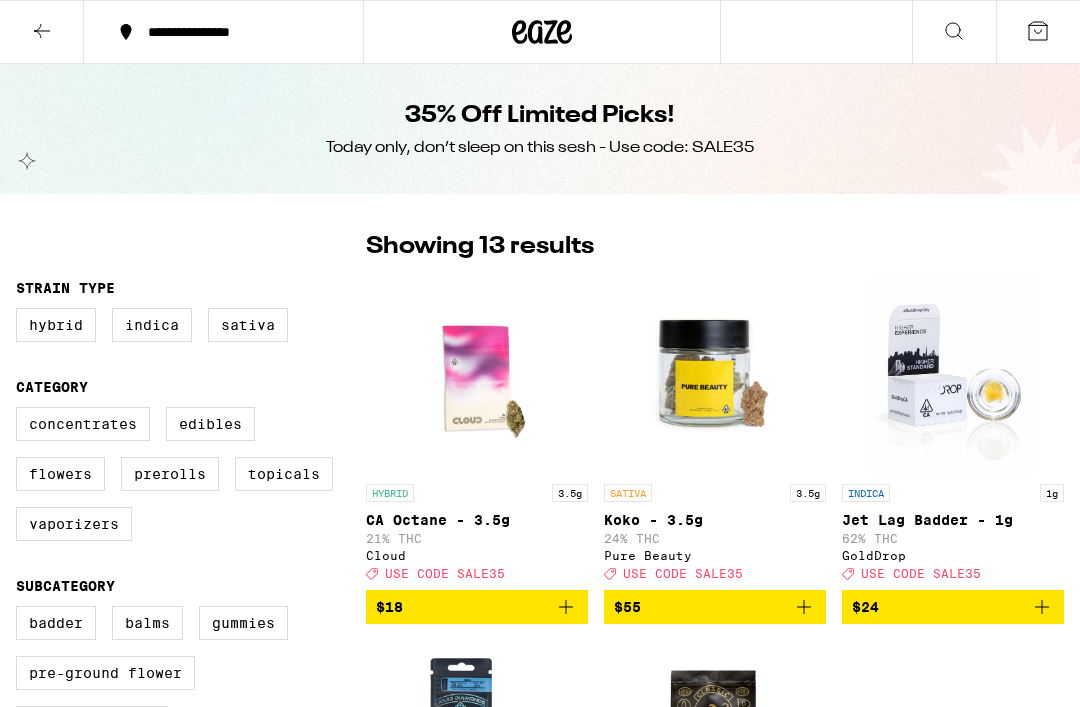 scroll, scrollTop: 0, scrollLeft: 0, axis: both 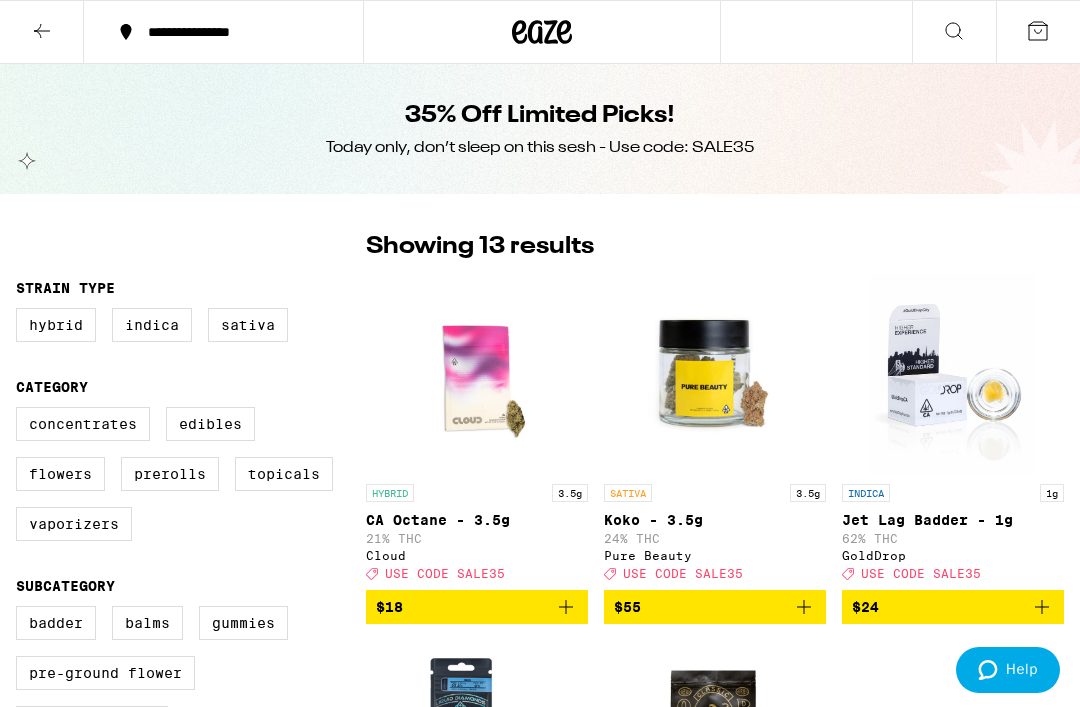 click at bounding box center [42, 31] 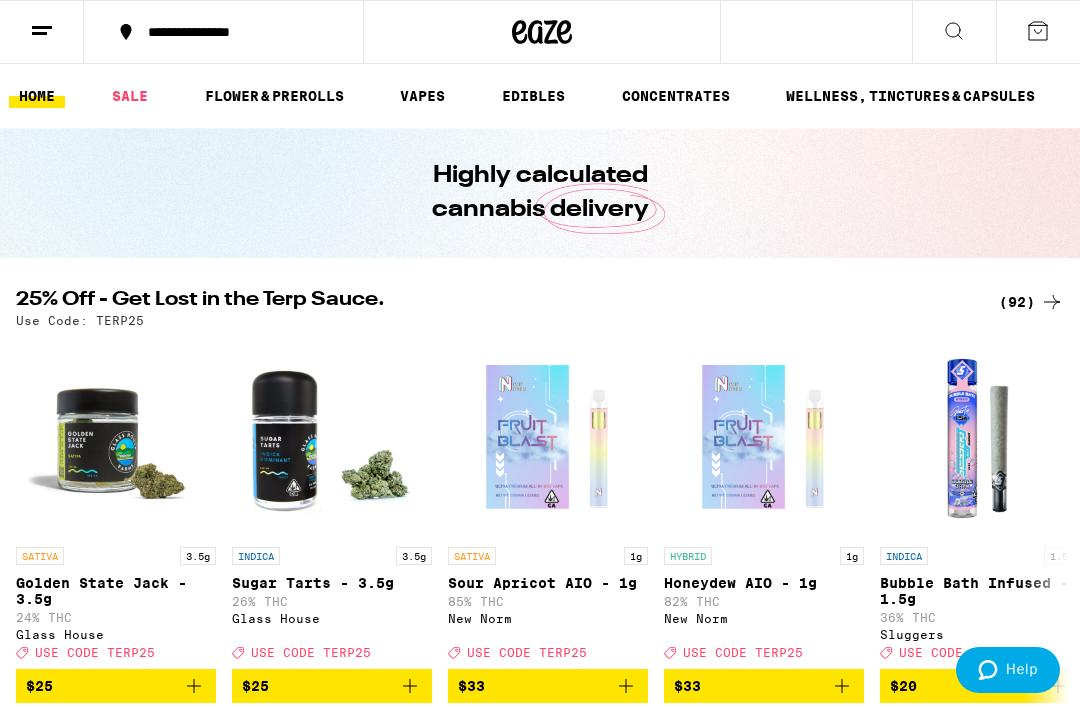 scroll, scrollTop: 141, scrollLeft: 0, axis: vertical 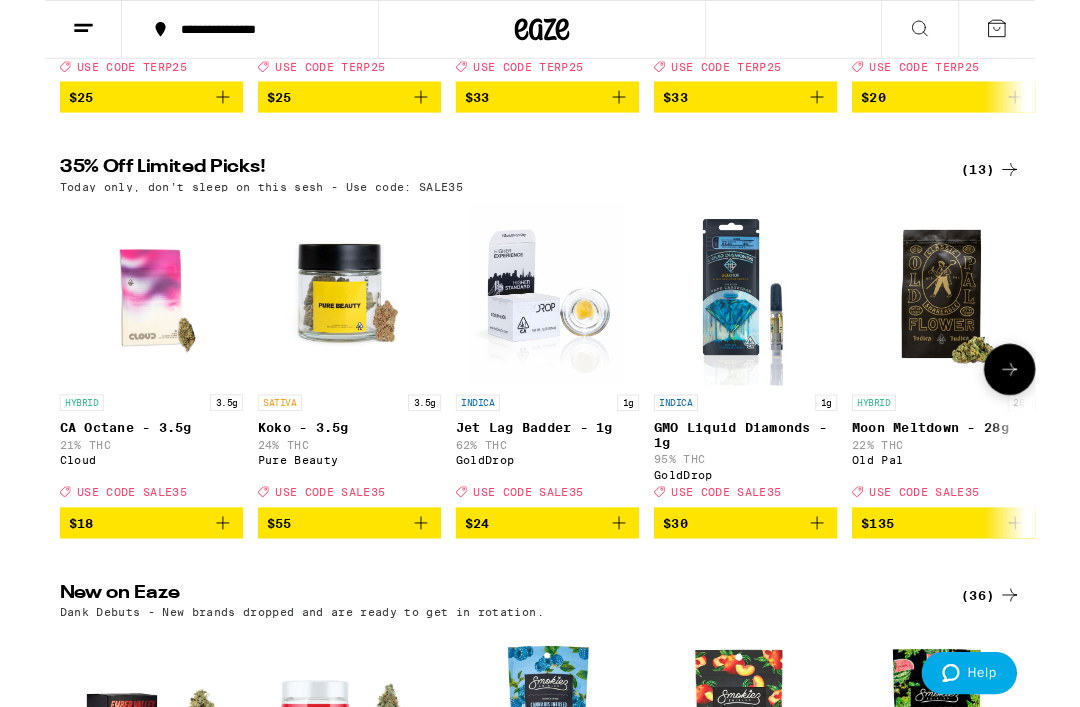 click at bounding box center (980, 320) 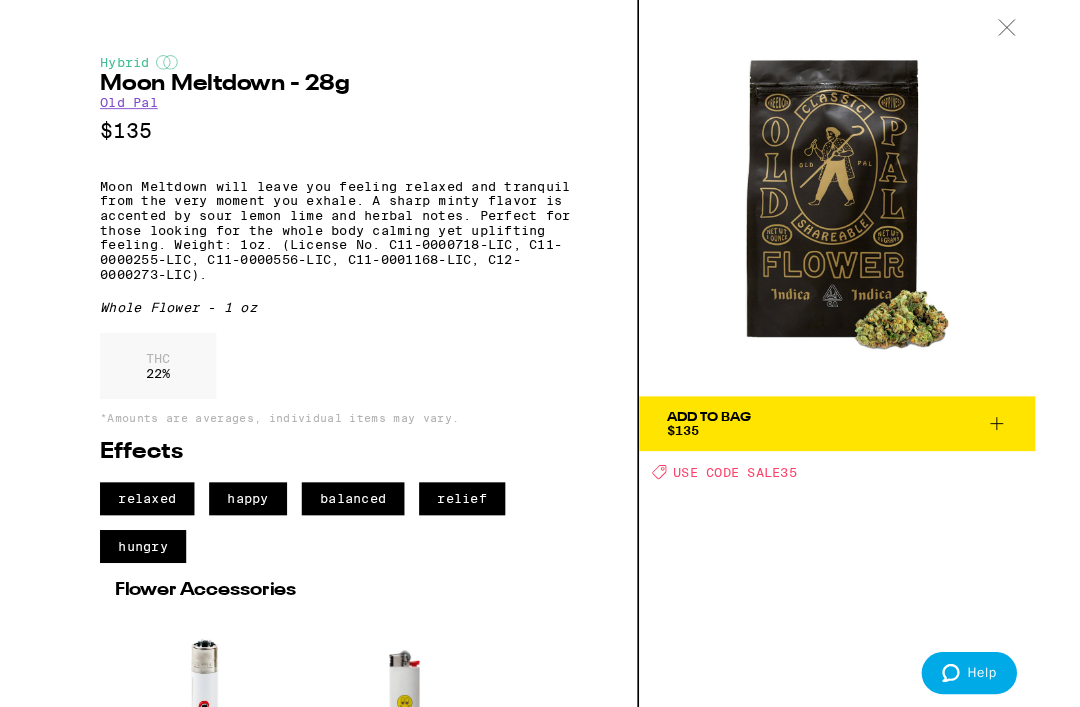 click at bounding box center (1049, 30) 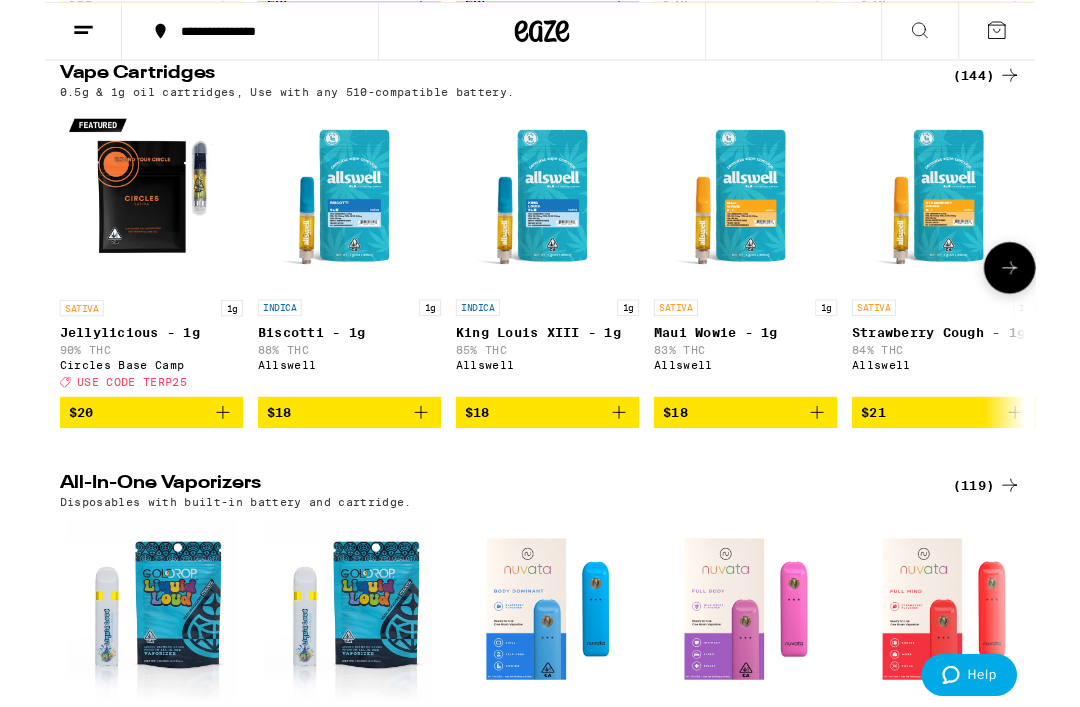 scroll, scrollTop: 2963, scrollLeft: 0, axis: vertical 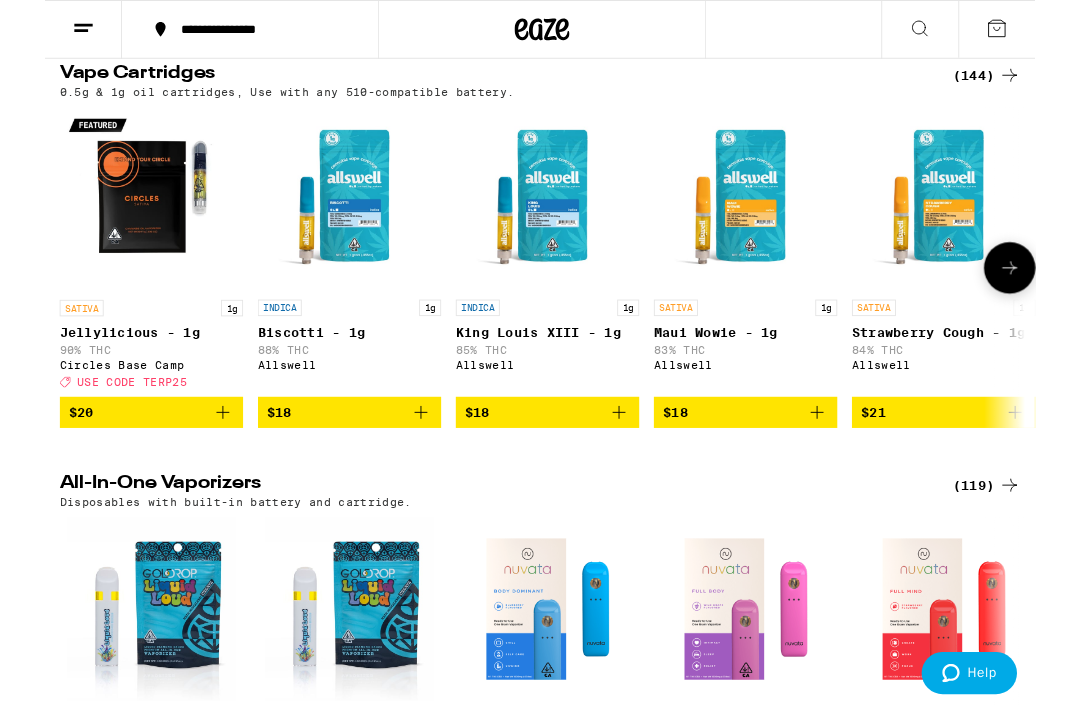 click at bounding box center [548, 217] 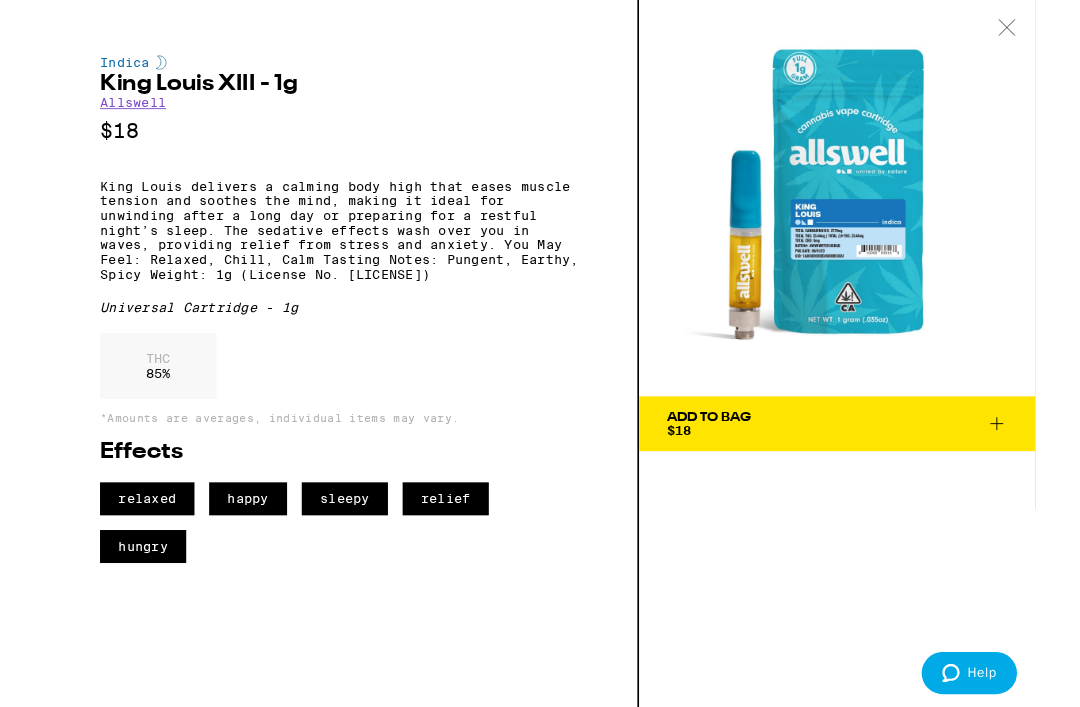 click at bounding box center [1049, 30] 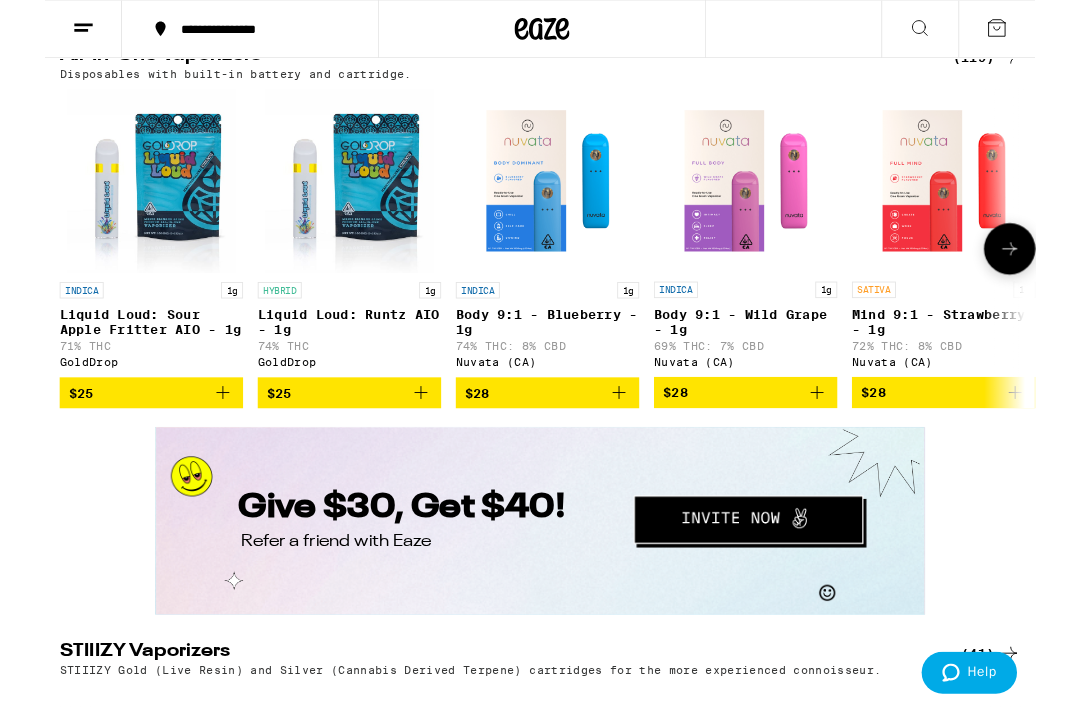 scroll, scrollTop: 3430, scrollLeft: 0, axis: vertical 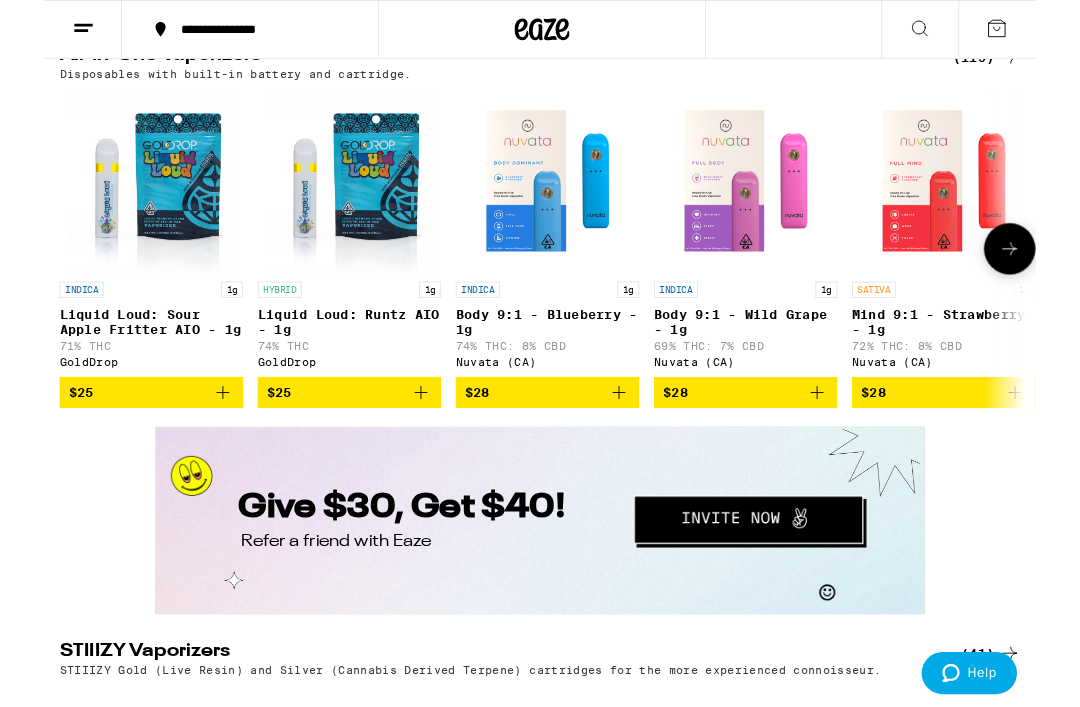 click at bounding box center (548, 197) 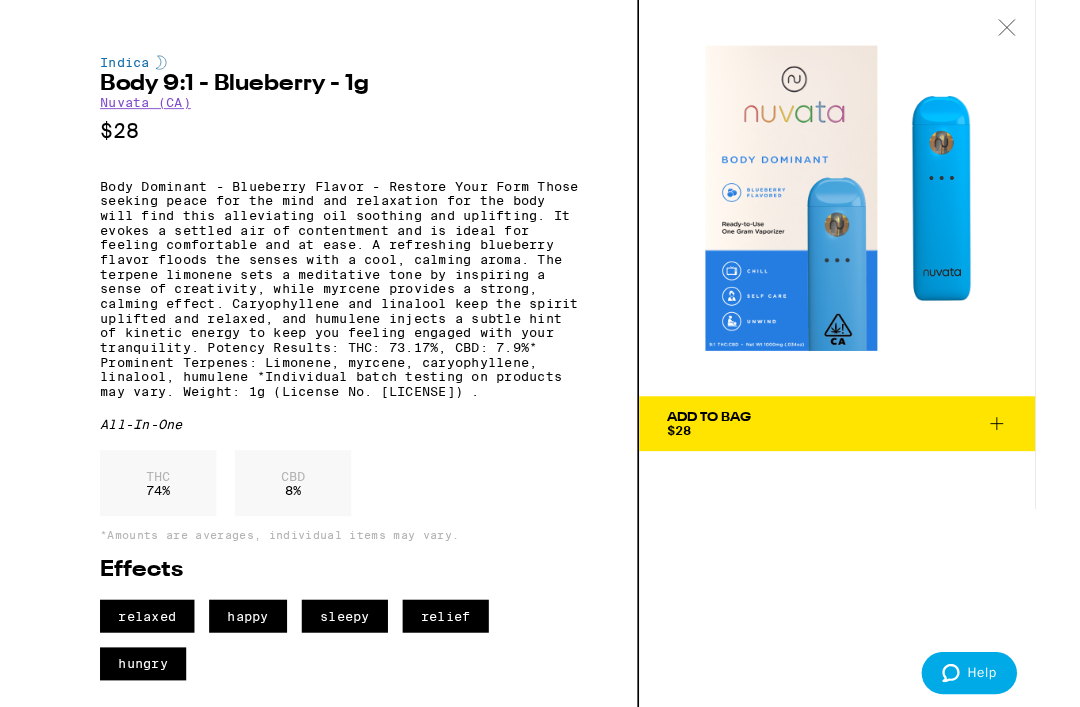 click at bounding box center [1049, 30] 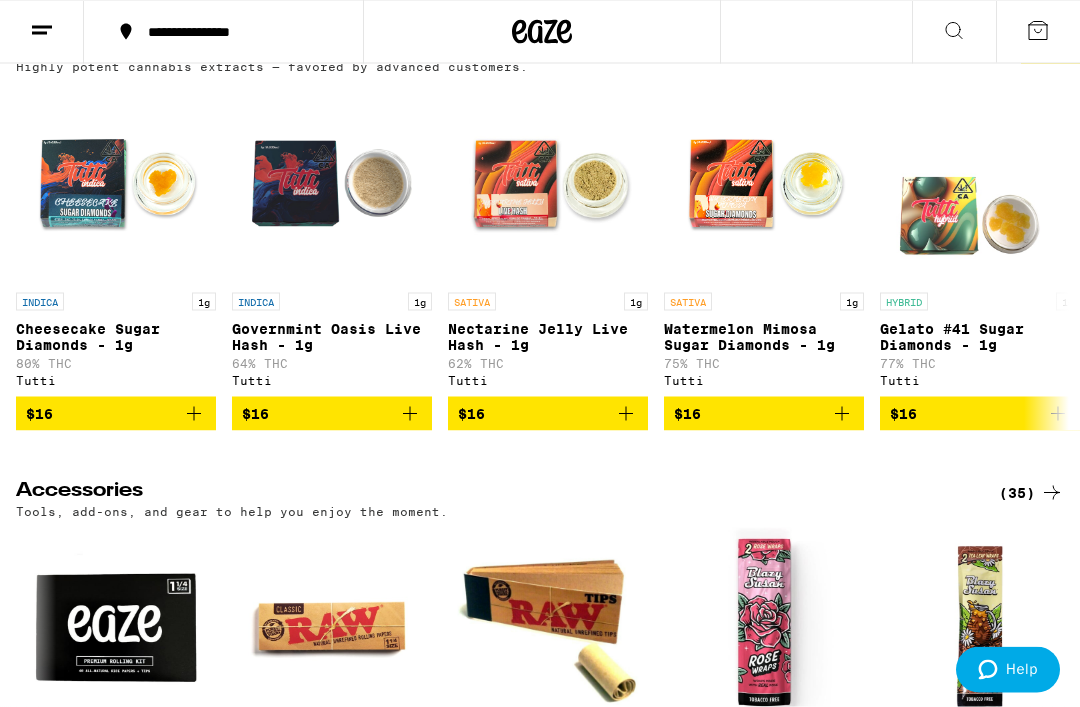 scroll, scrollTop: 8564, scrollLeft: 0, axis: vertical 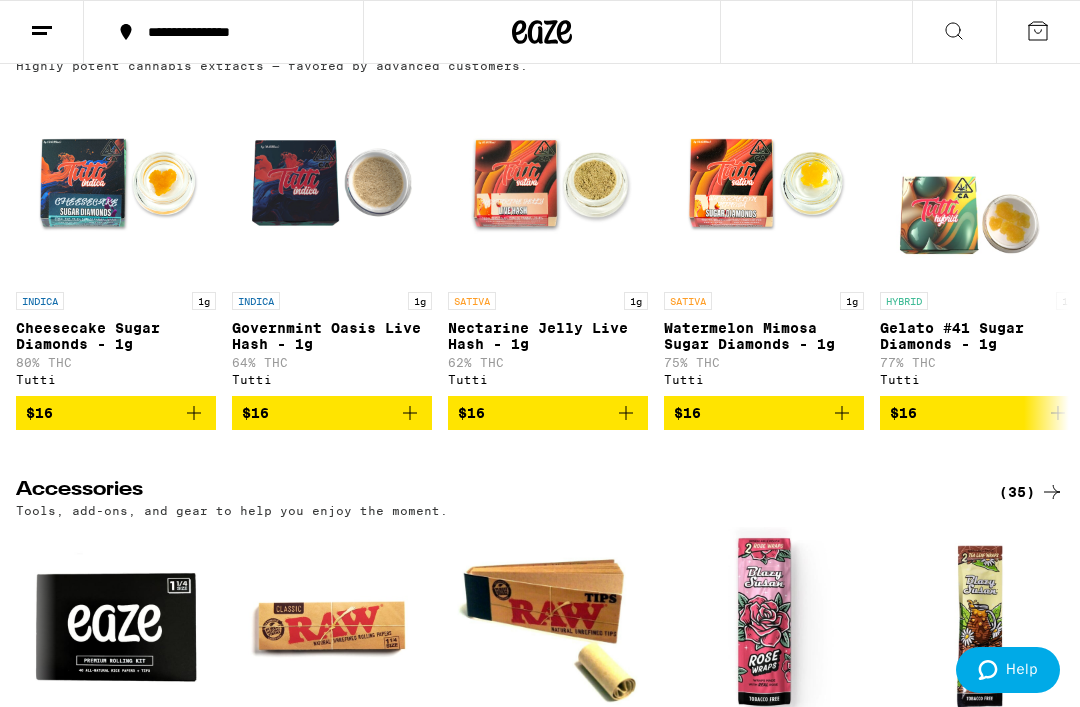 click on "(61)" at bounding box center (1031, 47) 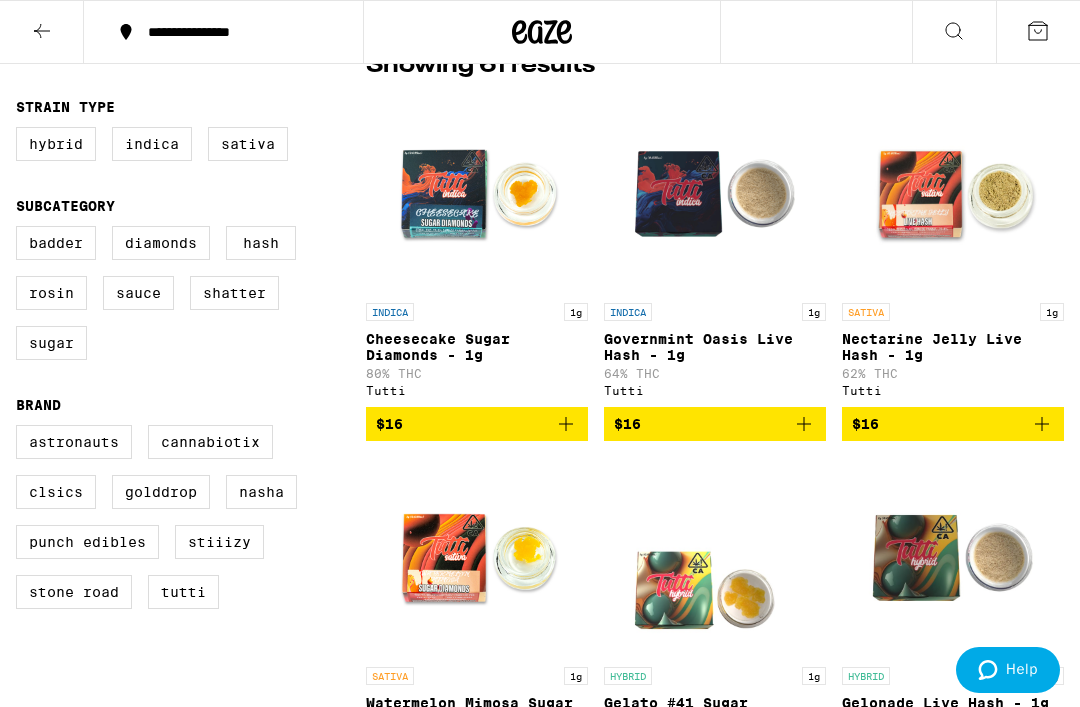 scroll, scrollTop: 0, scrollLeft: 0, axis: both 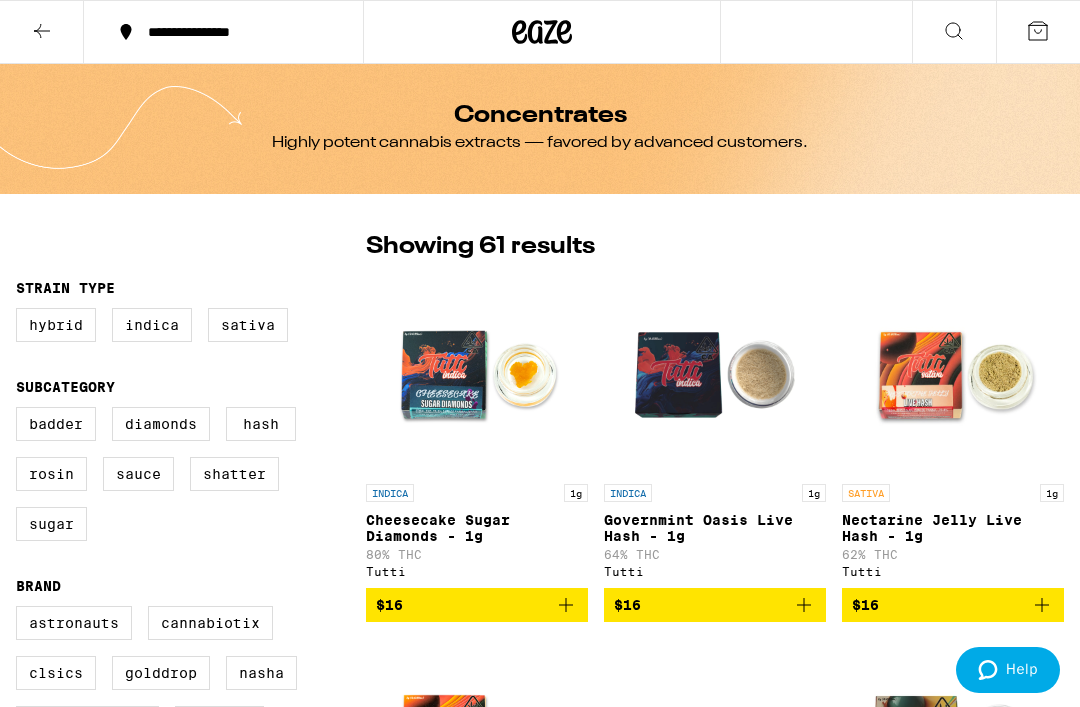 click at bounding box center [42, 31] 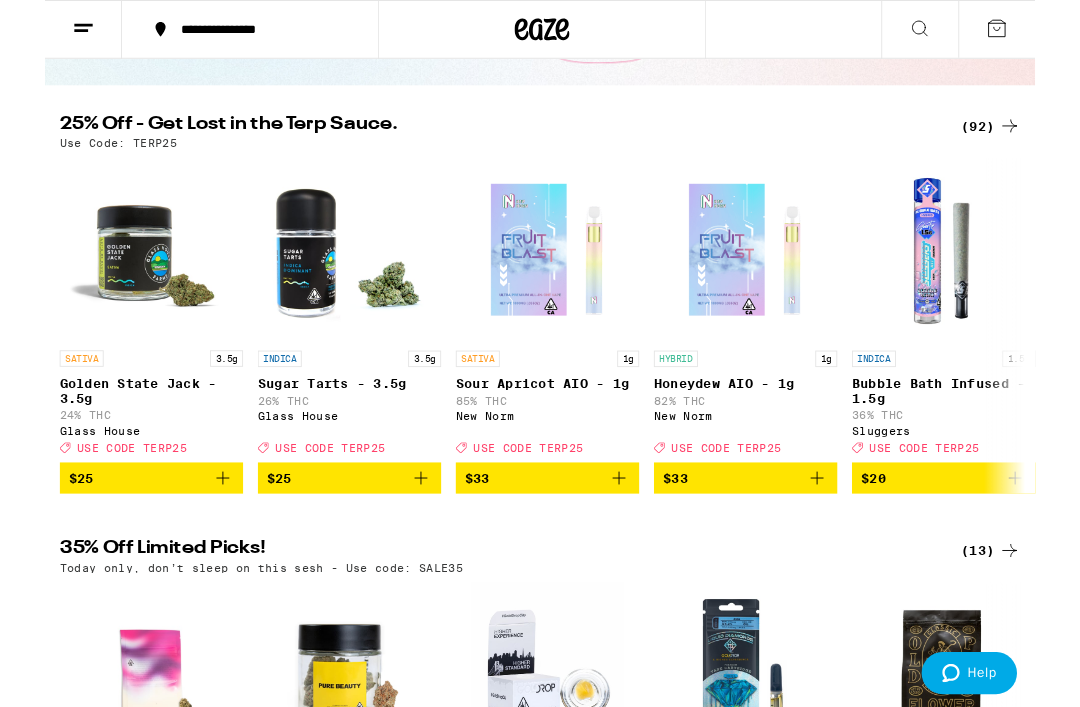 scroll, scrollTop: 161, scrollLeft: 0, axis: vertical 